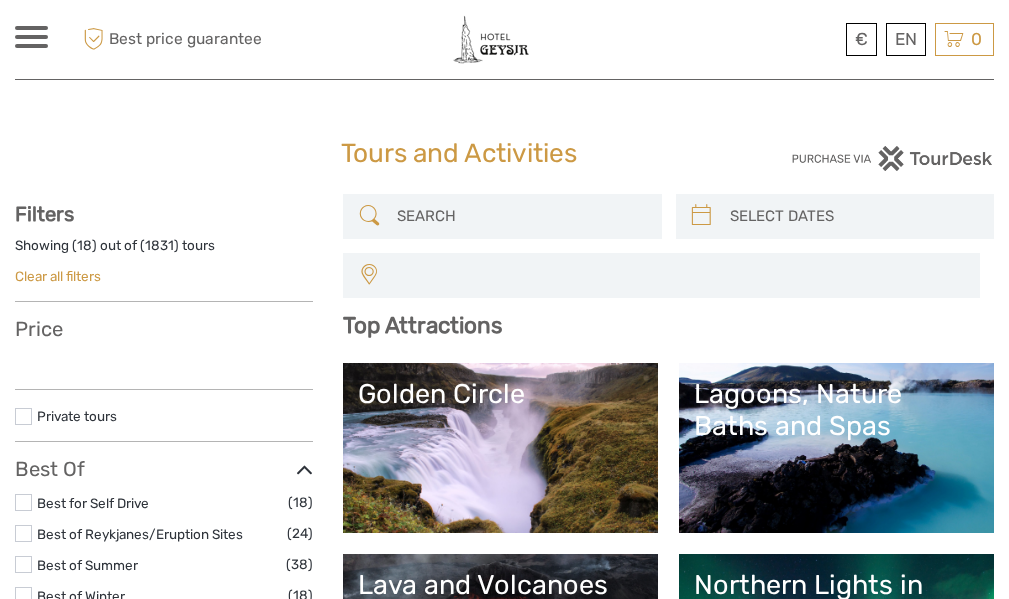 select 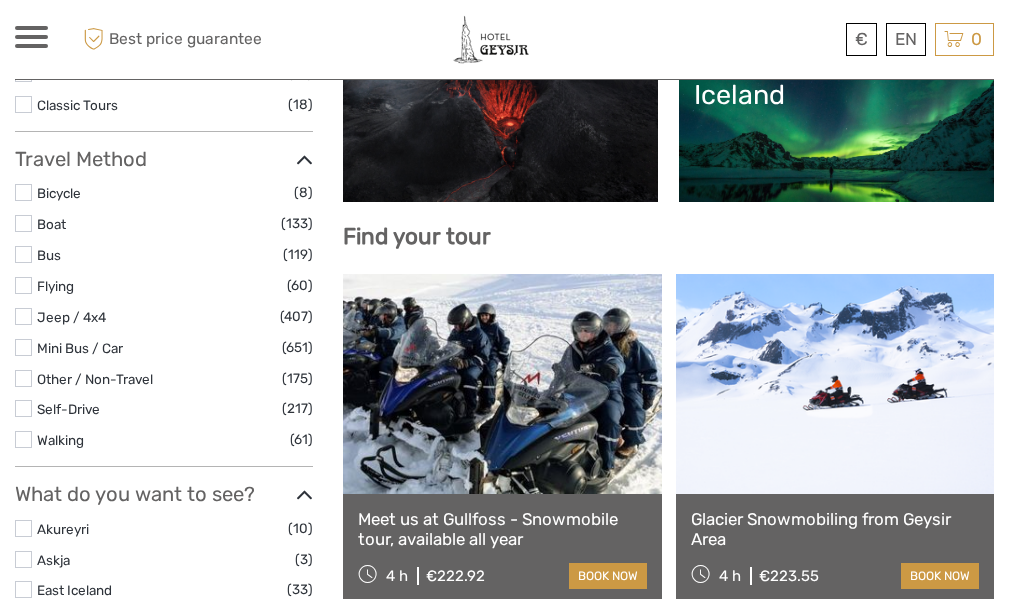 select 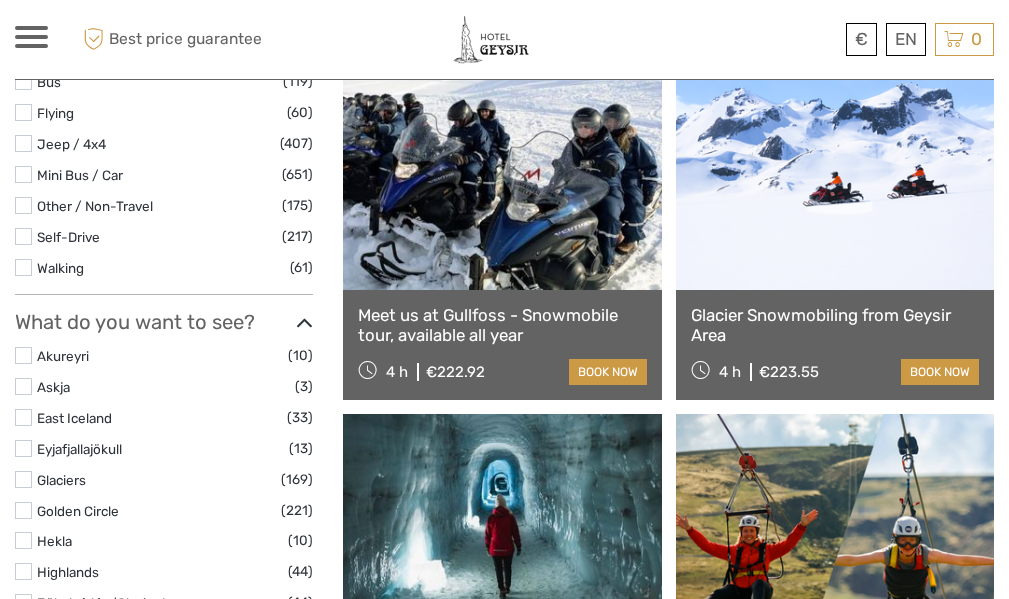 scroll, scrollTop: 731, scrollLeft: 0, axis: vertical 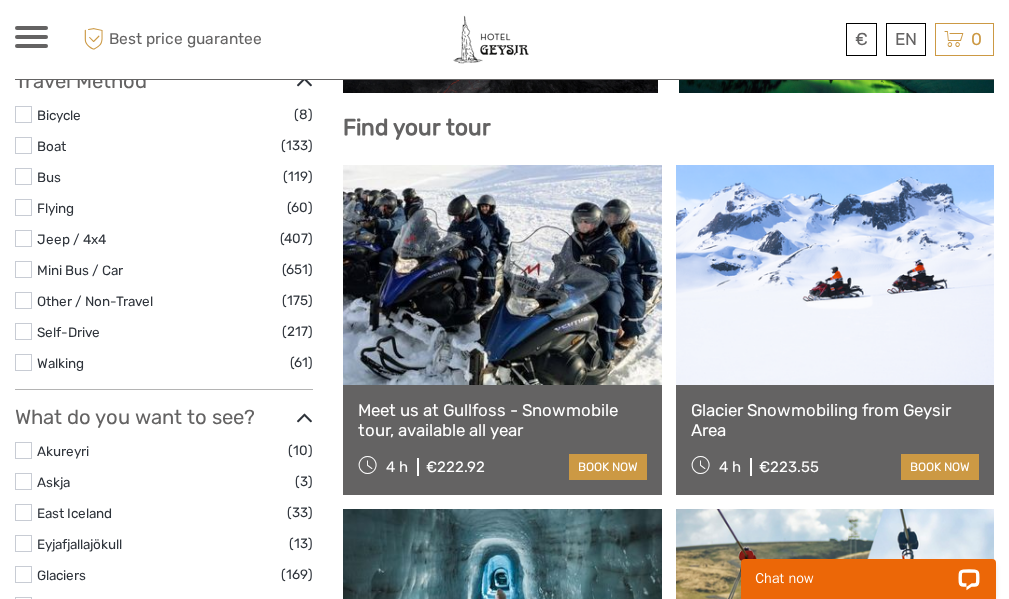 click at bounding box center (502, 275) 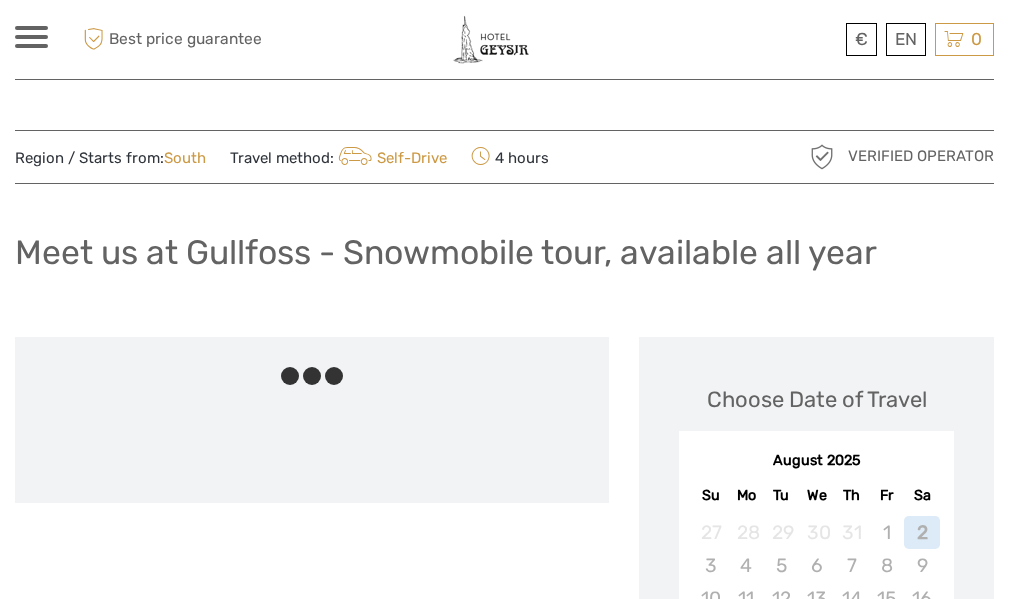scroll, scrollTop: 0, scrollLeft: 0, axis: both 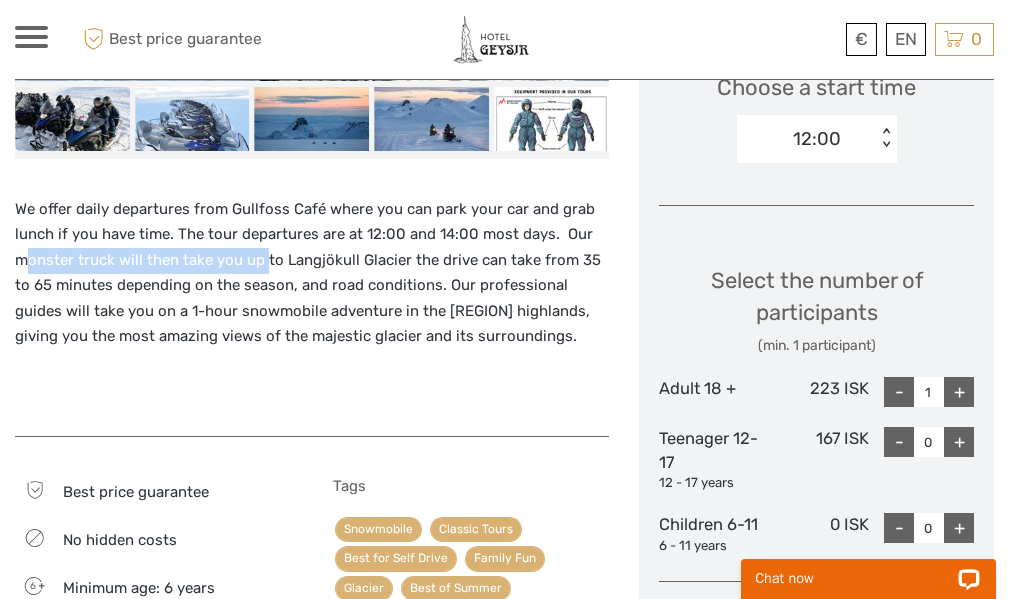 drag, startPoint x: 29, startPoint y: 251, endPoint x: 300, endPoint y: 264, distance: 271.3116 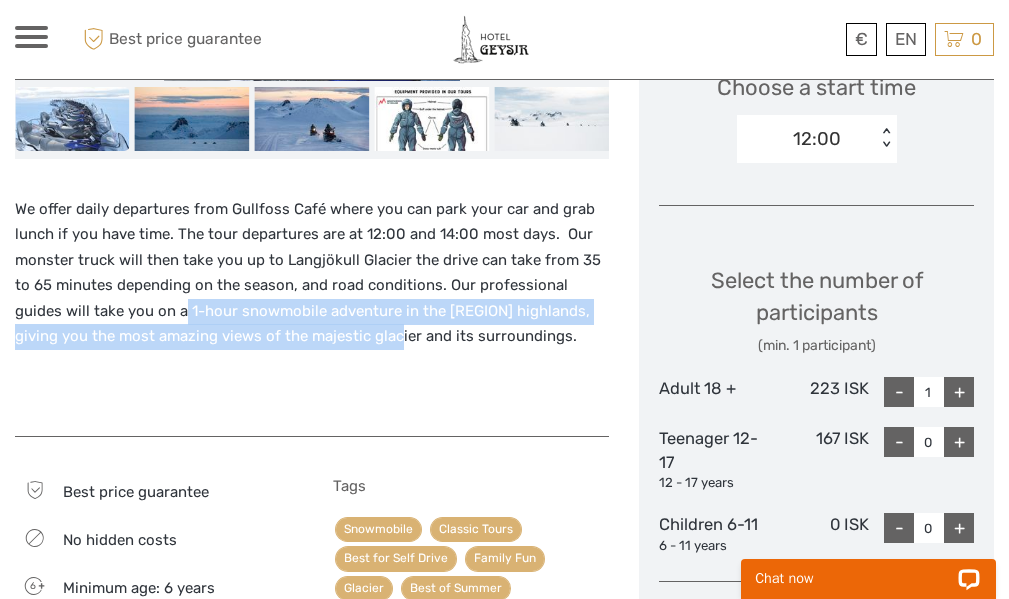 drag, startPoint x: 137, startPoint y: 316, endPoint x: 319, endPoint y: 324, distance: 182.17574 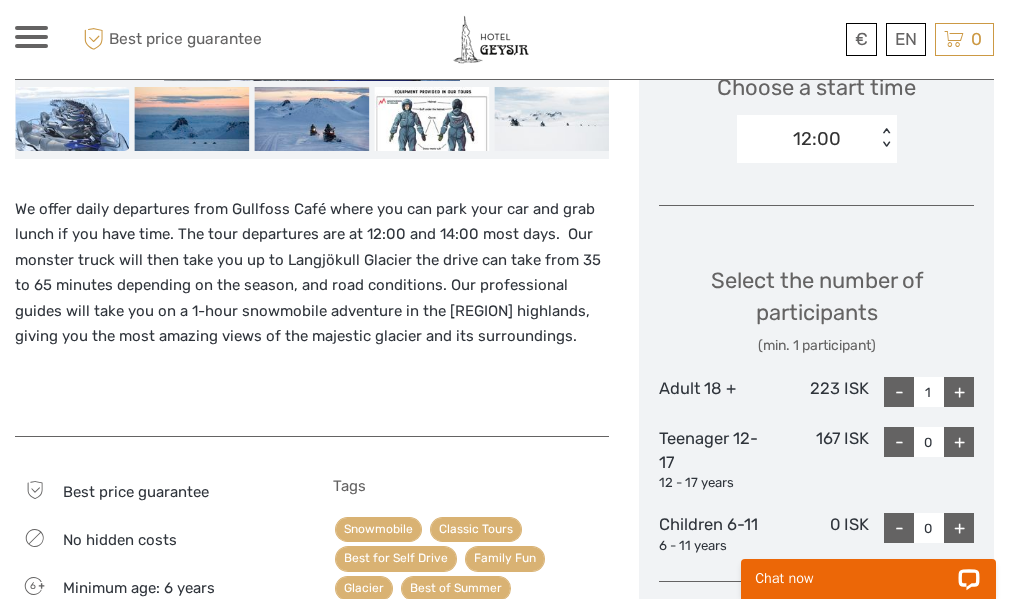 click on "We offer daily departures from Gullfoss Café where you can park your car and grab lunch if you have time. The tour departures are at 12:00 and 14:00 most days.  Our monster truck will then take you up to Langjökull Glacier the drive can take from 35 to 65 minutes depending on the season, and road conditions. Our professional guides will take you on a 1-hour snowmobile adventure in the Icelandic highlands, giving you the most amazing views of the majestic glacier and its surroundings." at bounding box center (312, 273) 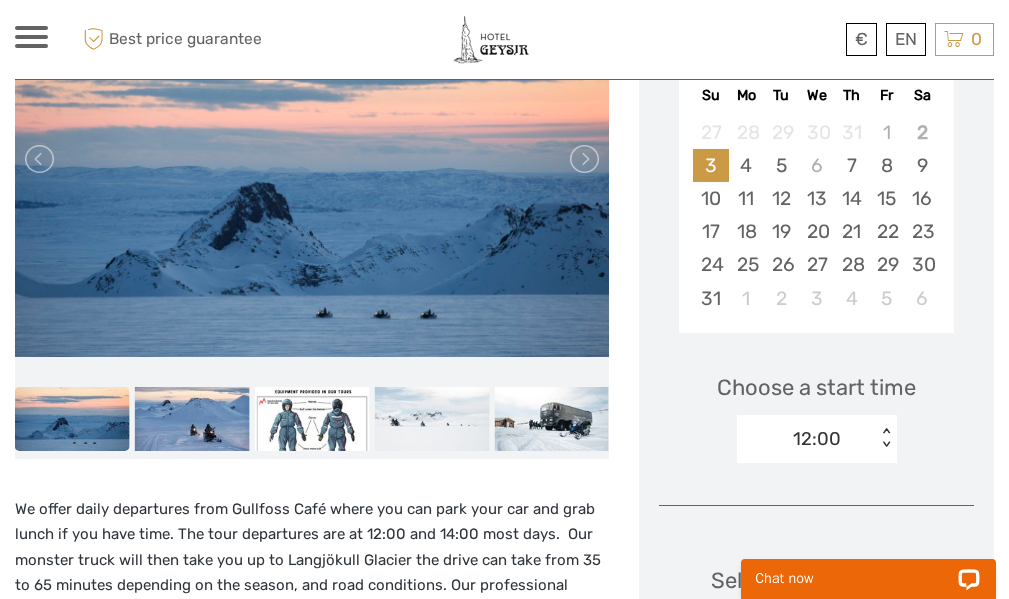 scroll, scrollTop: 200, scrollLeft: 0, axis: vertical 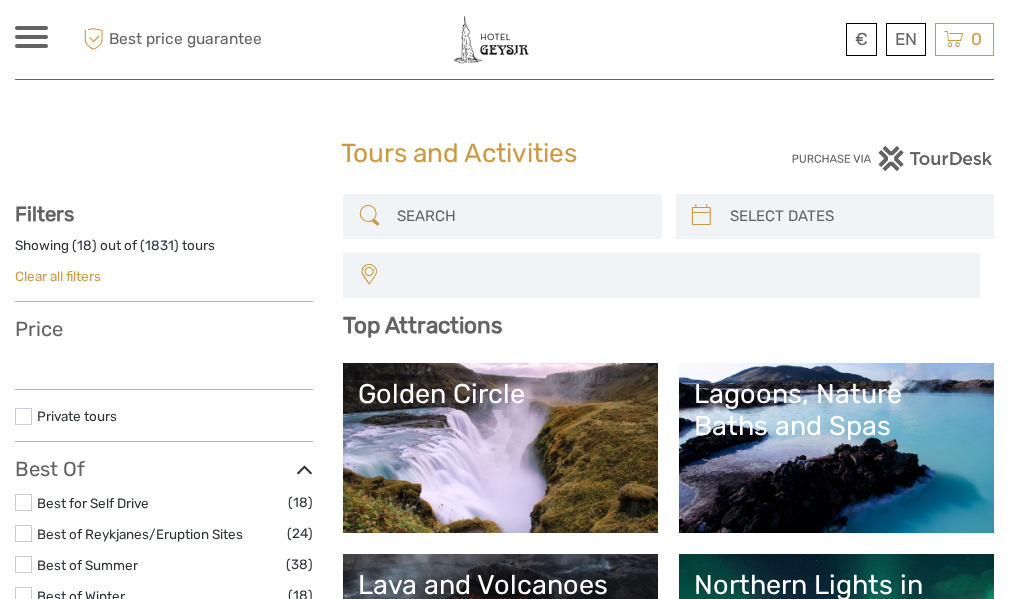 select 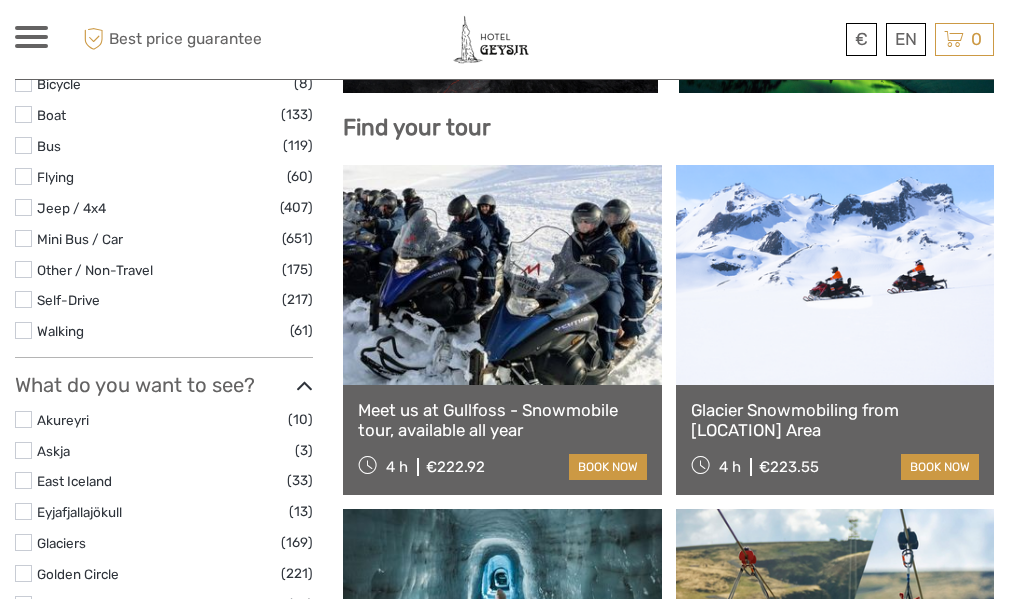 select 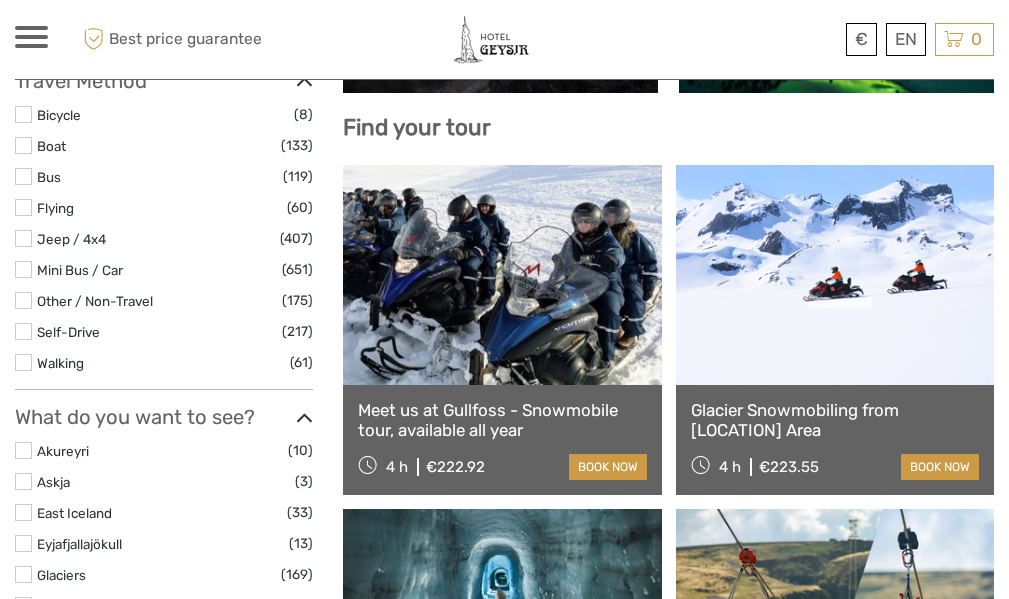 scroll, scrollTop: 0, scrollLeft: 0, axis: both 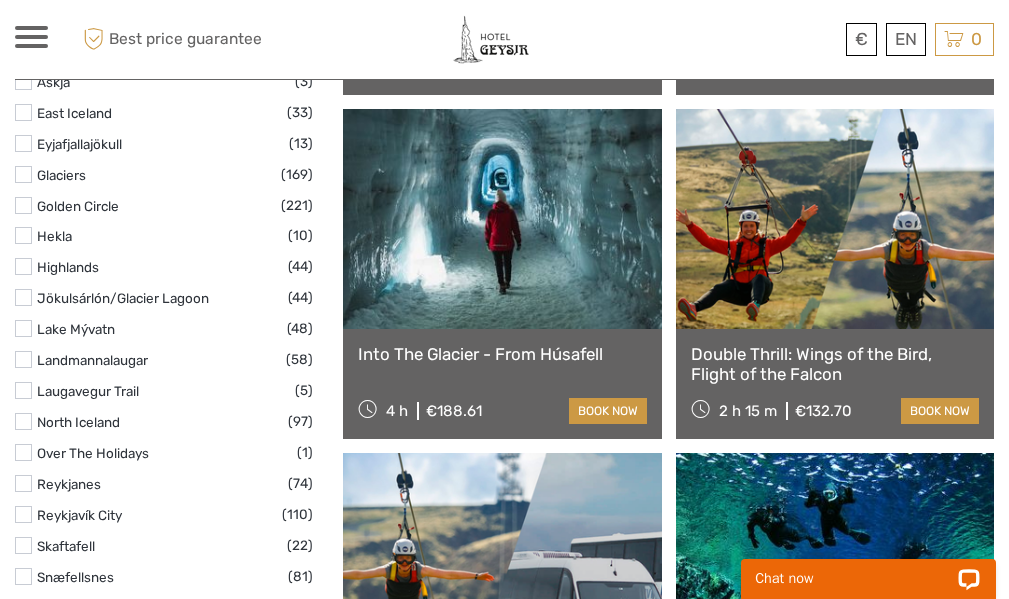 click at bounding box center [502, 219] 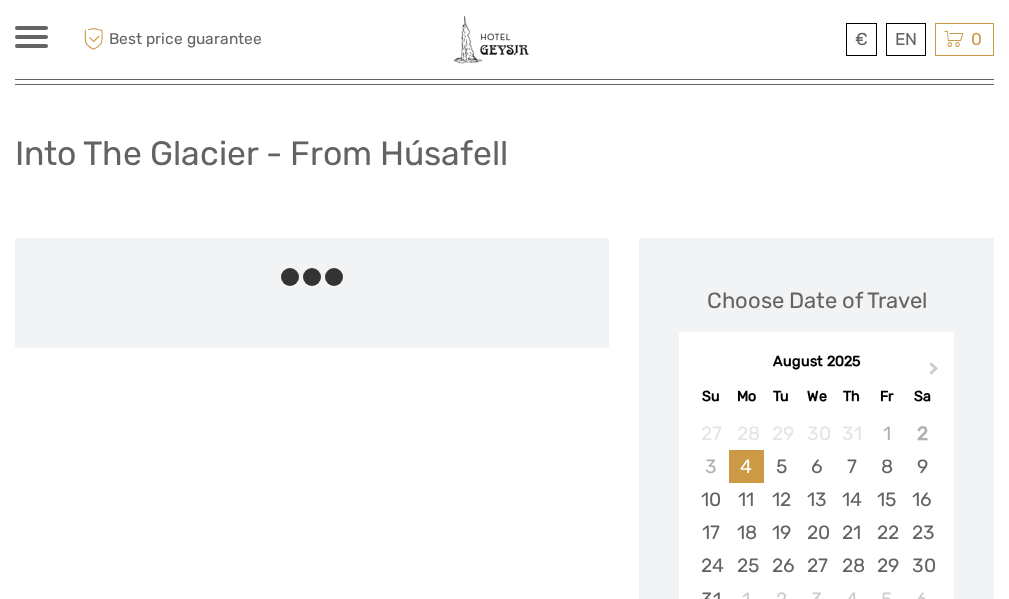 scroll, scrollTop: 100, scrollLeft: 0, axis: vertical 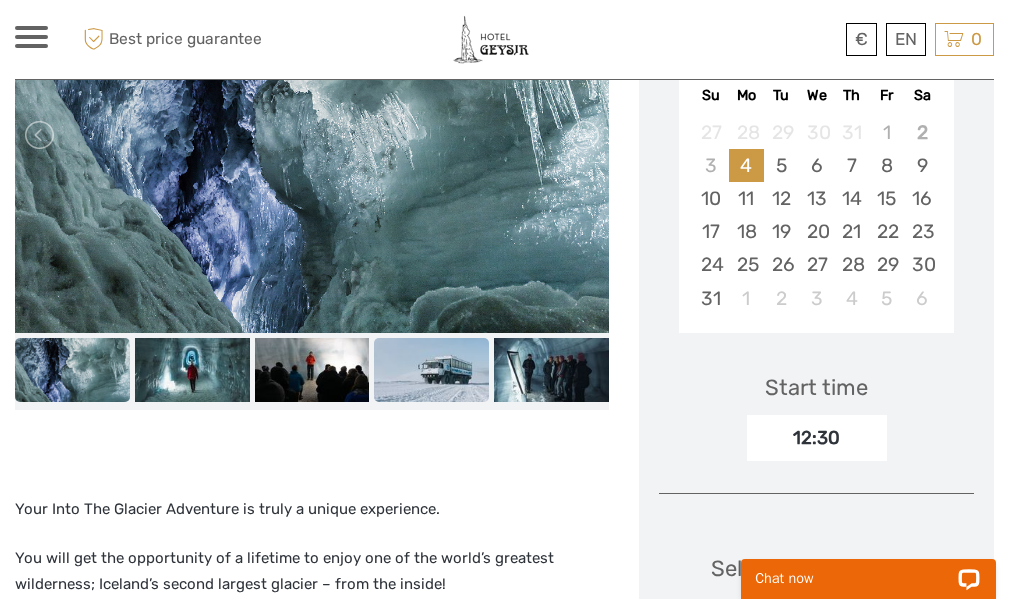 click at bounding box center (431, 370) 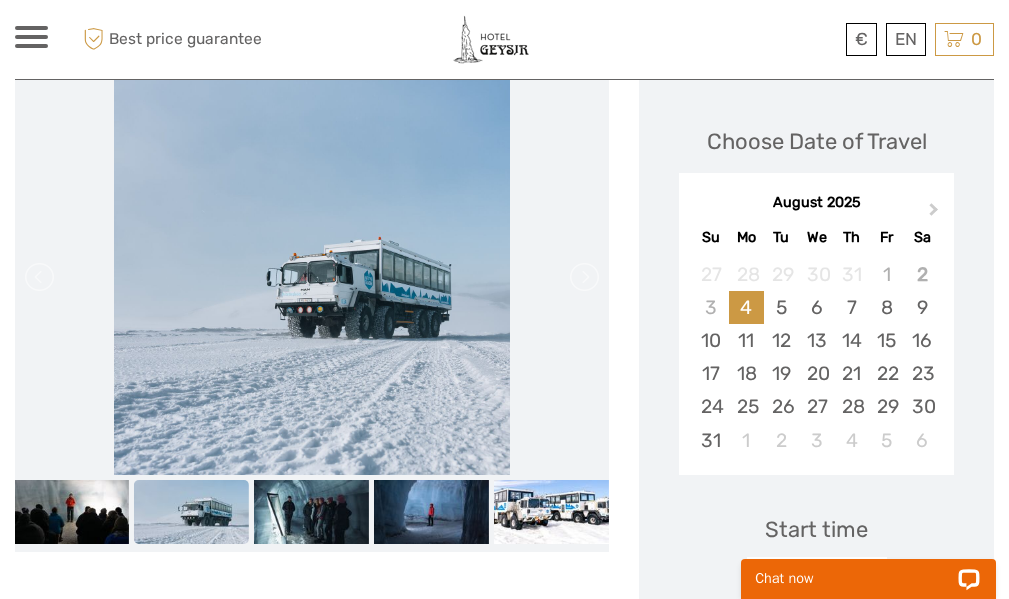 scroll, scrollTop: 300, scrollLeft: 0, axis: vertical 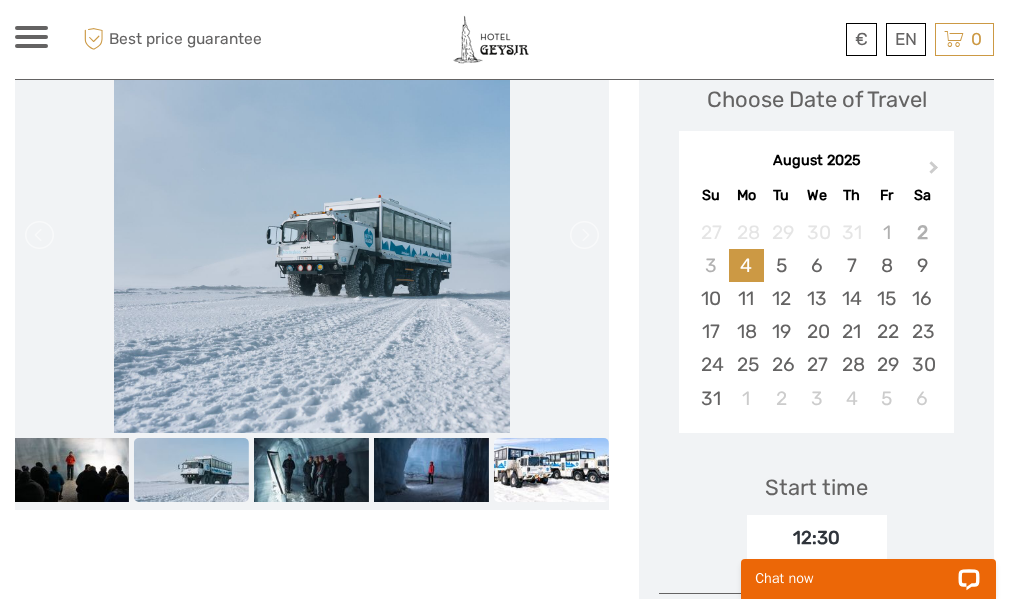 click at bounding box center (551, 470) 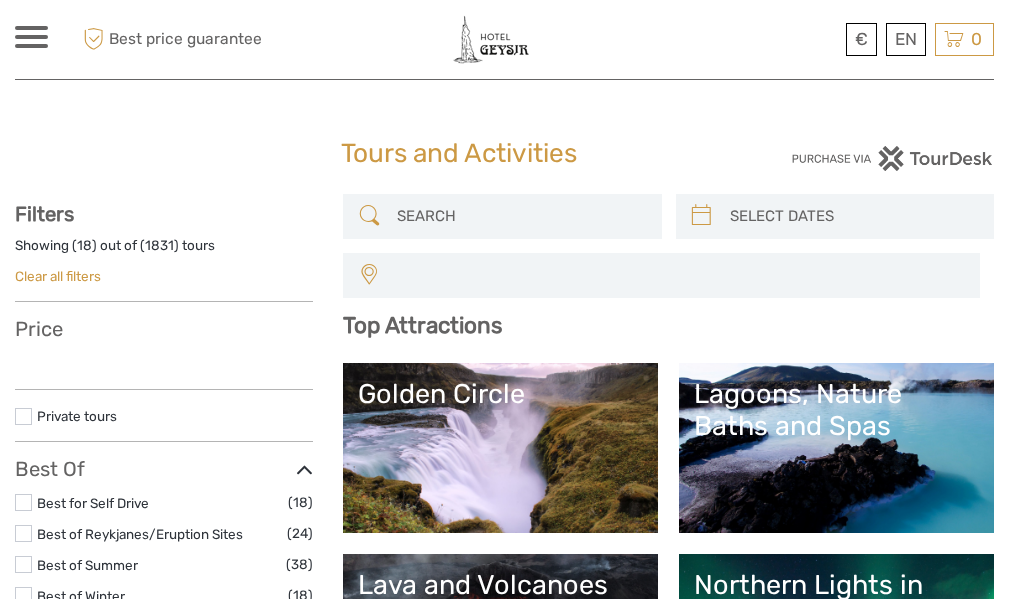 select 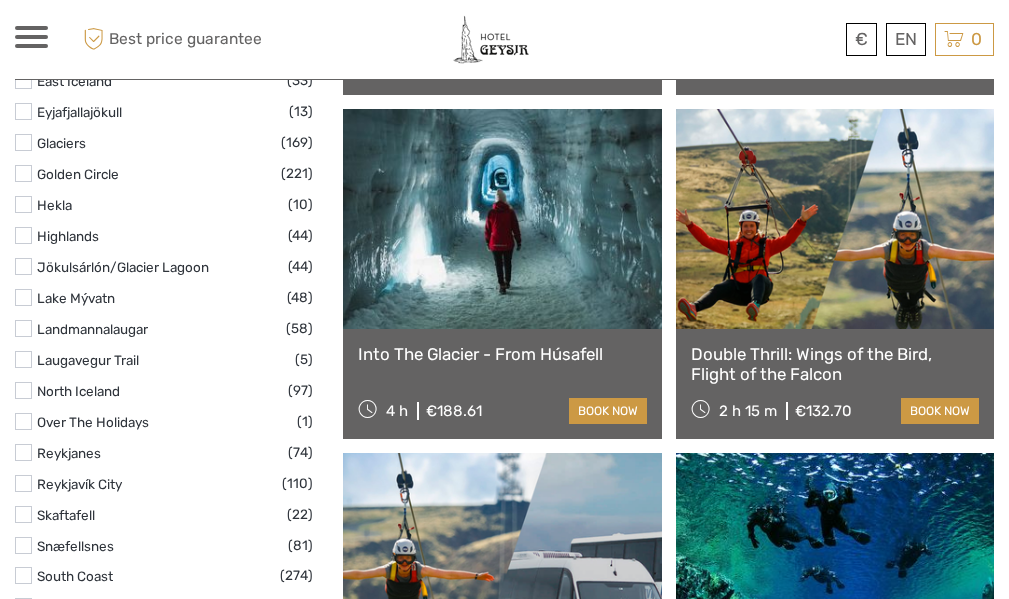 select 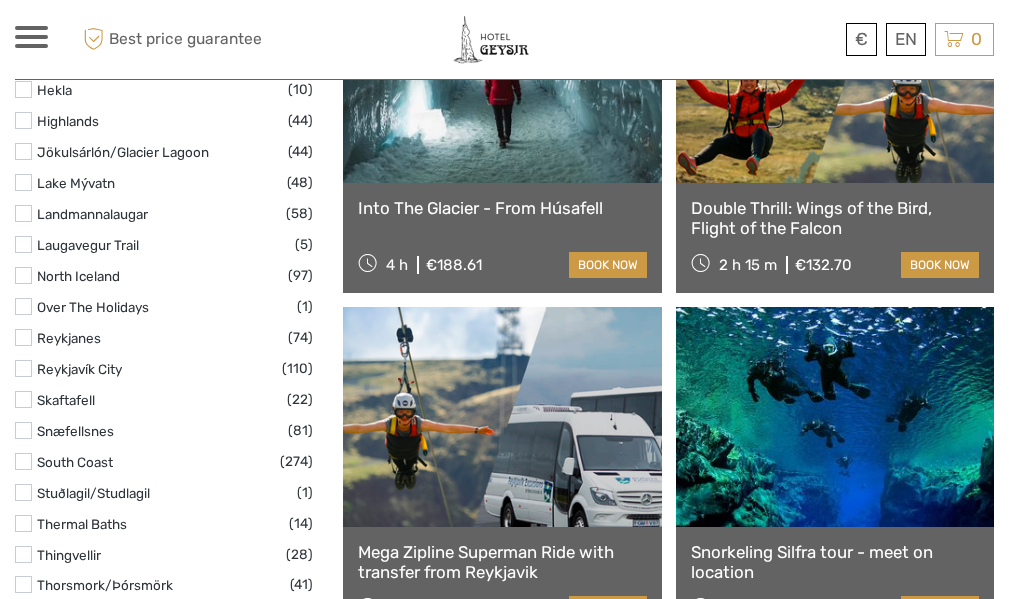 scroll, scrollTop: 1231, scrollLeft: 0, axis: vertical 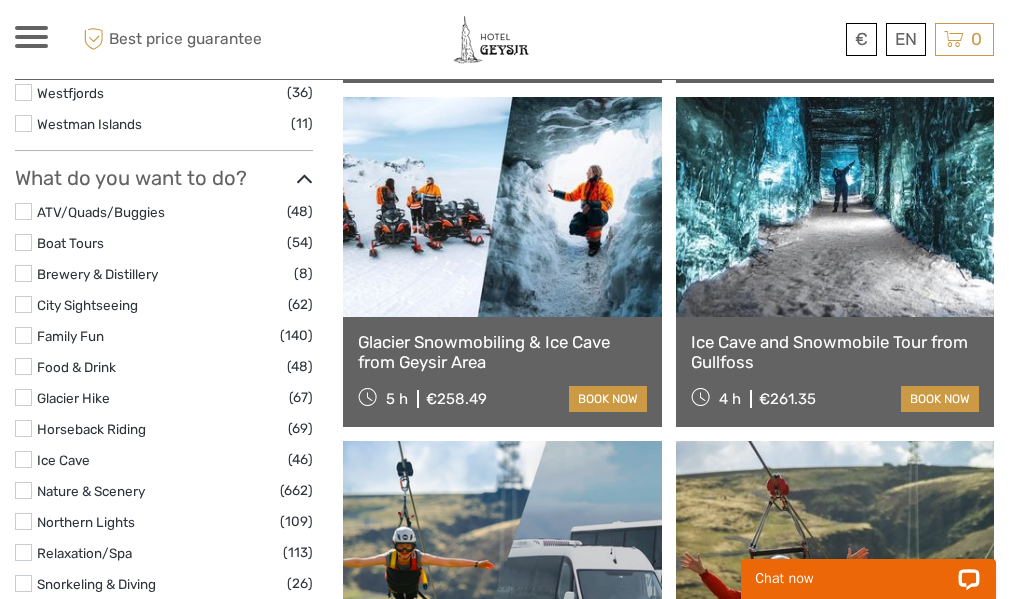 click at bounding box center [835, 207] 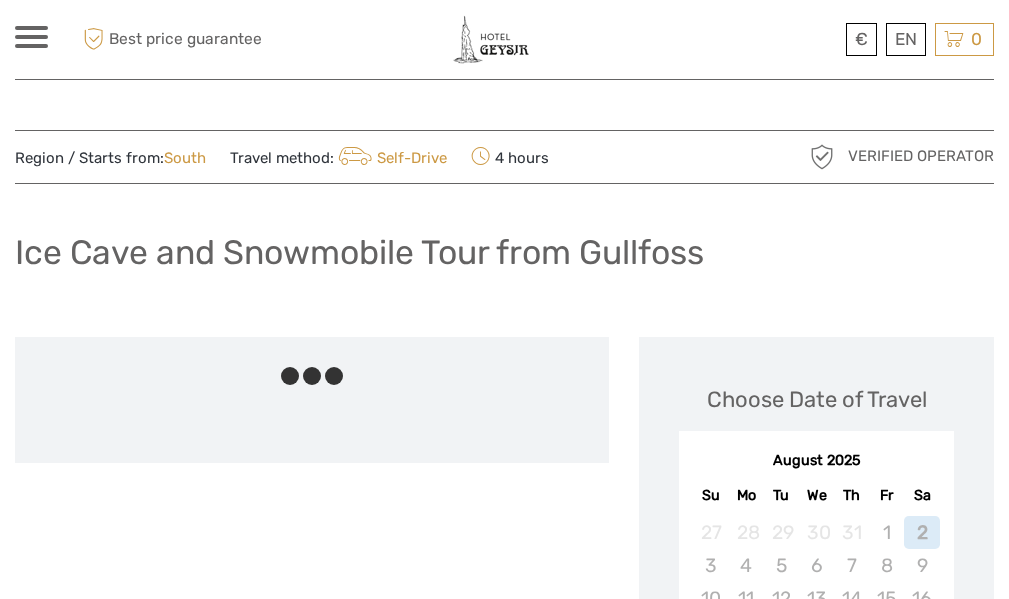 scroll, scrollTop: 0, scrollLeft: 0, axis: both 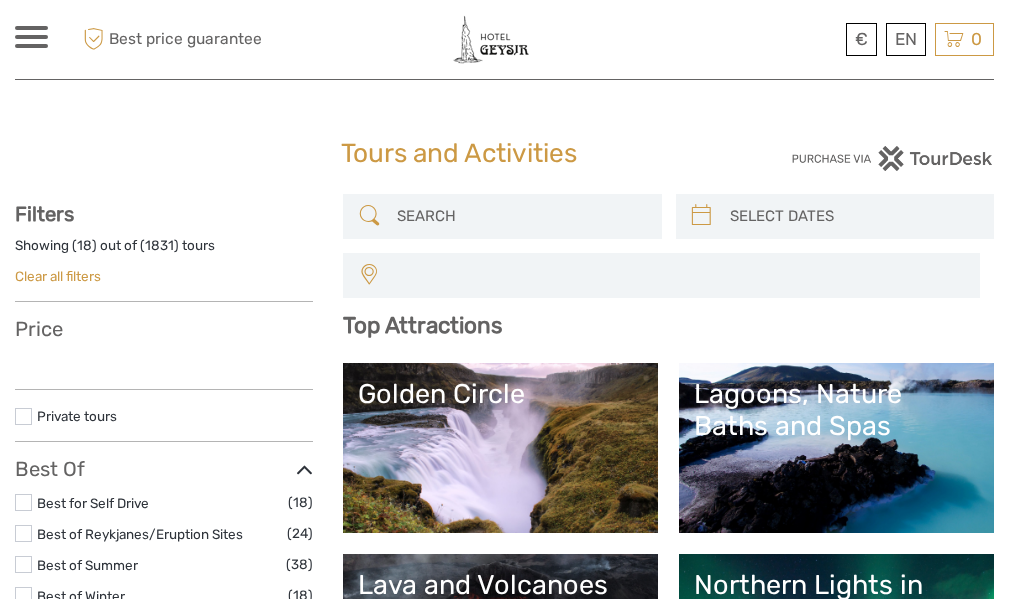 select 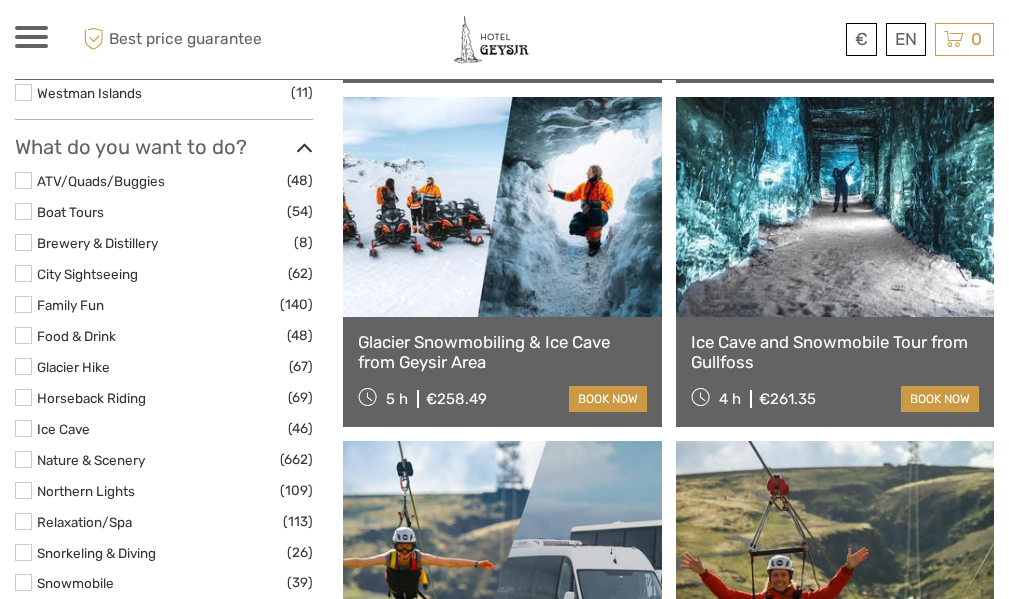 select 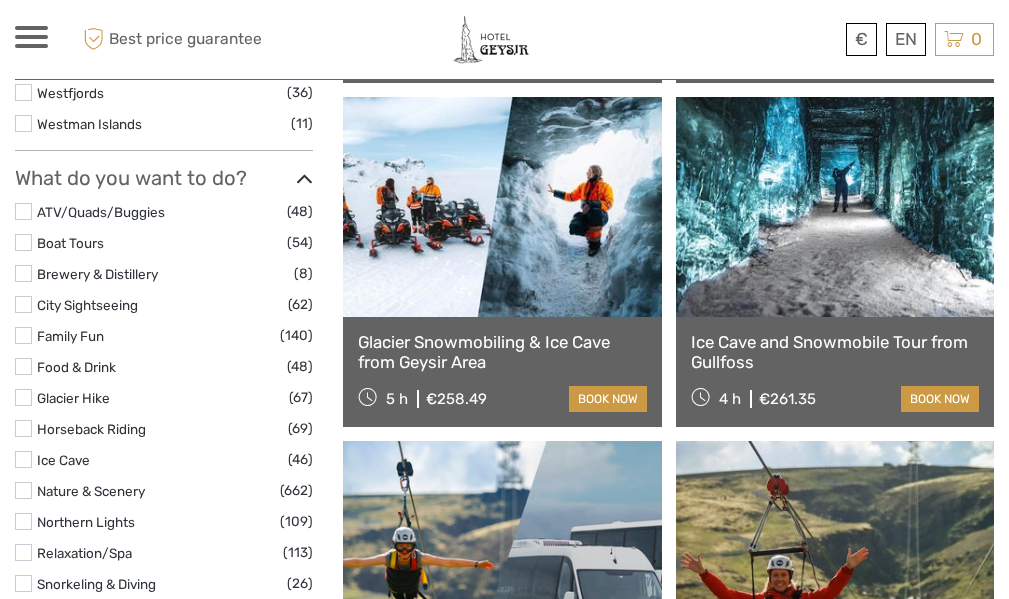 scroll, scrollTop: 0, scrollLeft: 0, axis: both 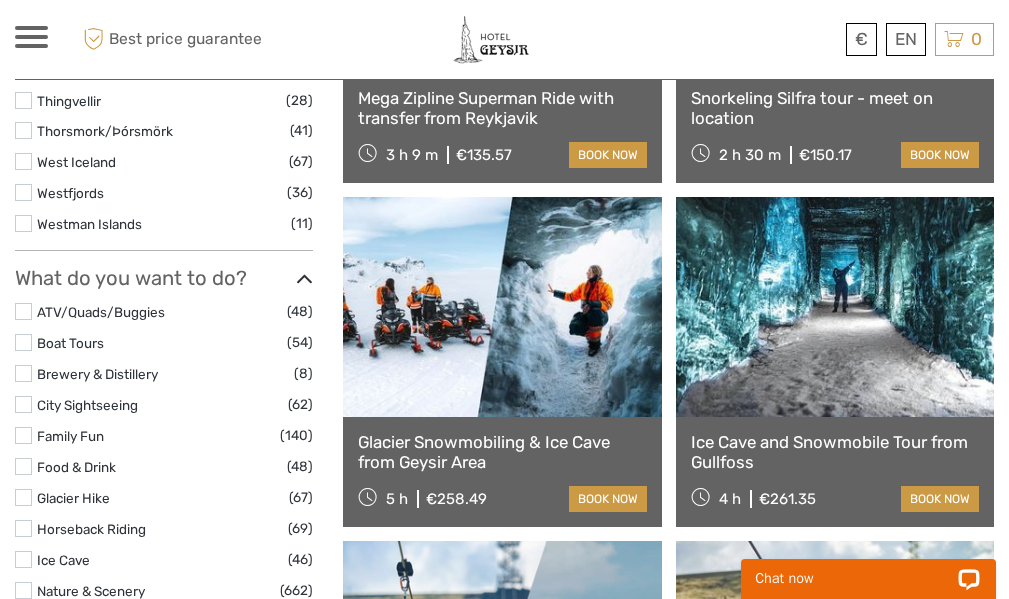 click at bounding box center [835, 307] 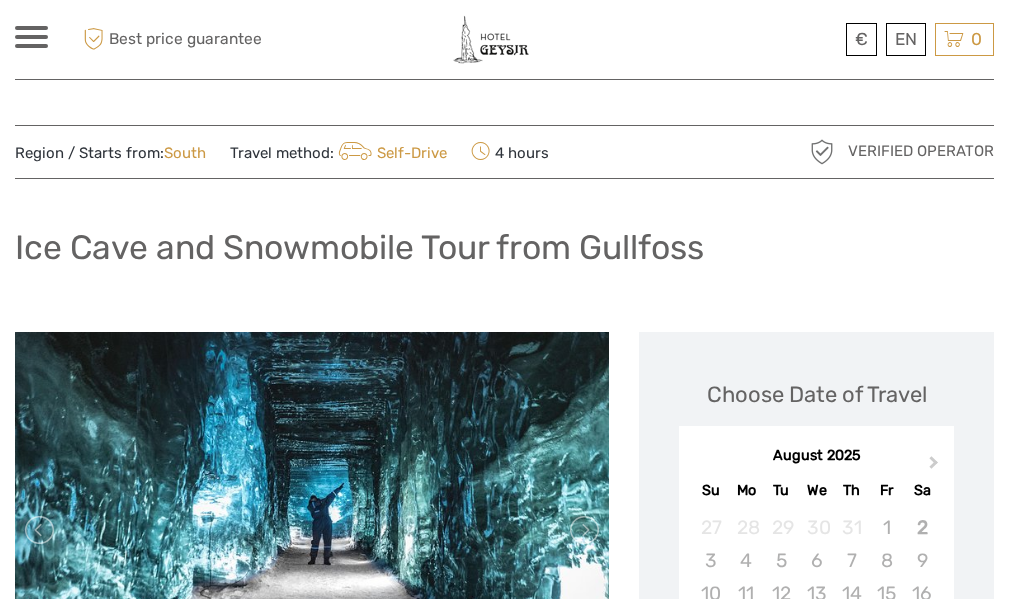 scroll, scrollTop: 195, scrollLeft: 0, axis: vertical 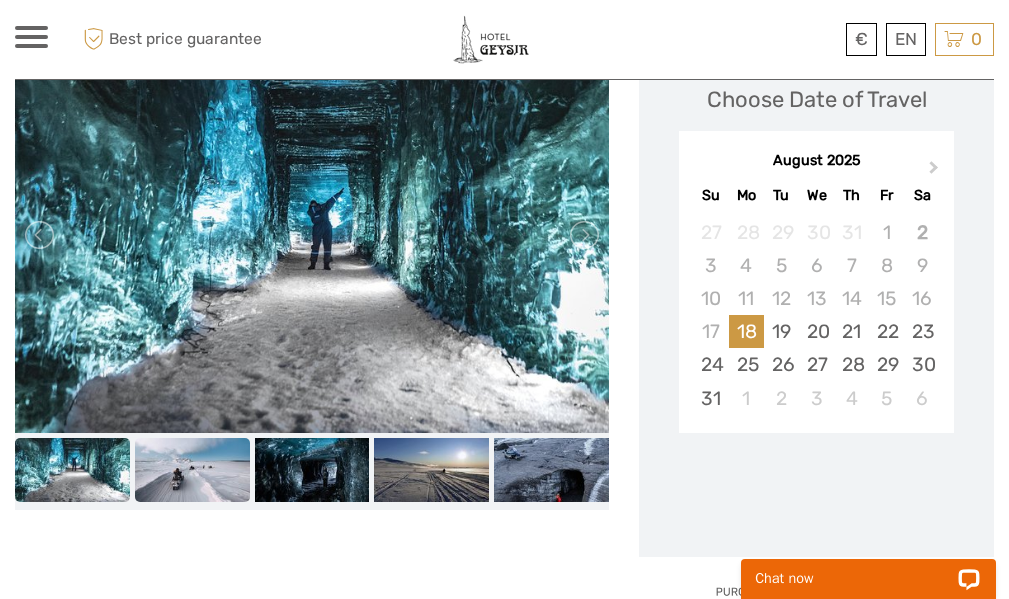 click at bounding box center (192, 470) 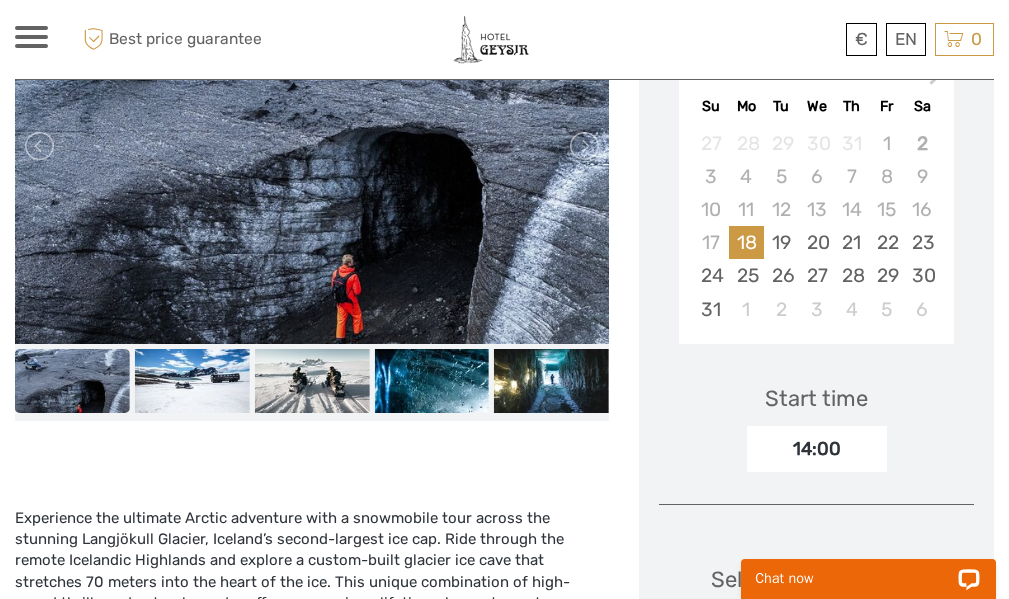 scroll, scrollTop: 300, scrollLeft: 0, axis: vertical 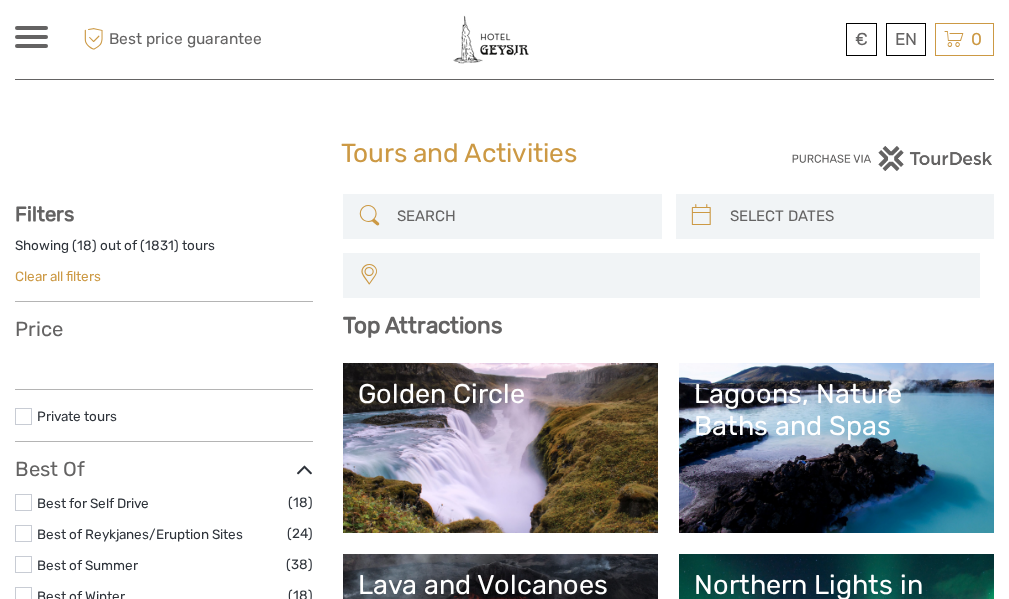 select 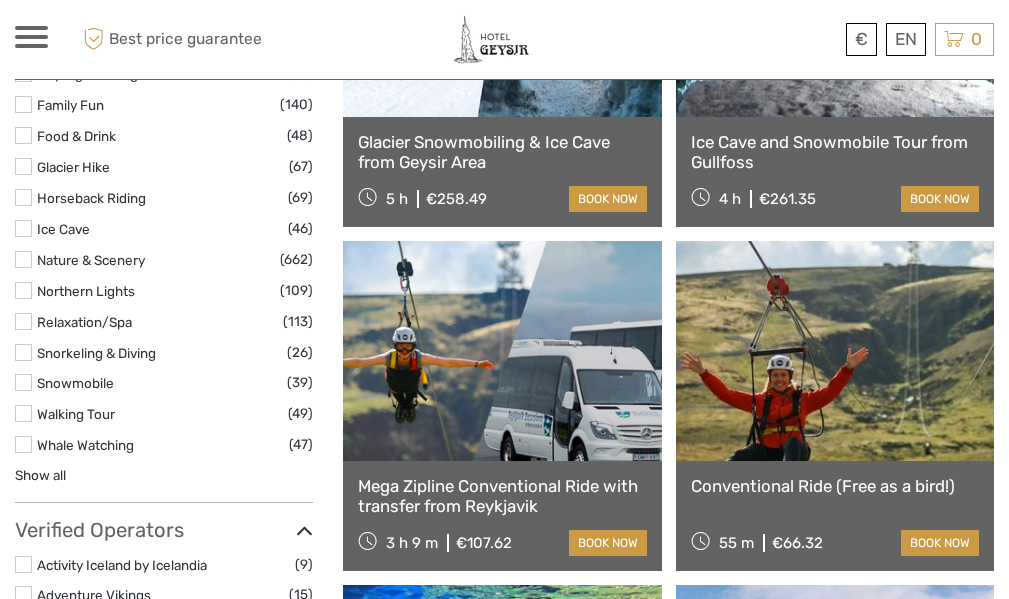 scroll, scrollTop: 1962, scrollLeft: 0, axis: vertical 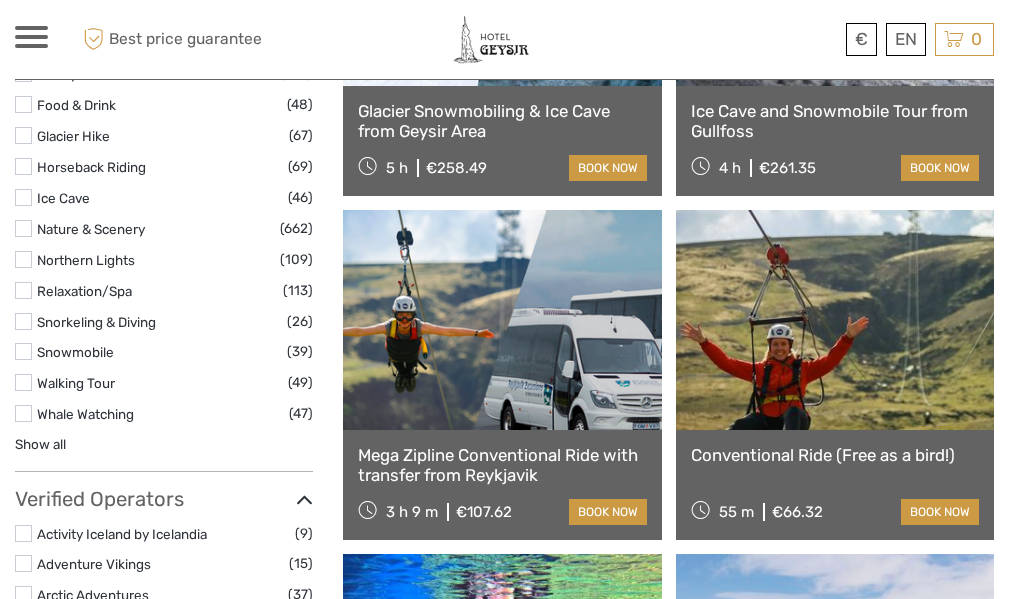 select 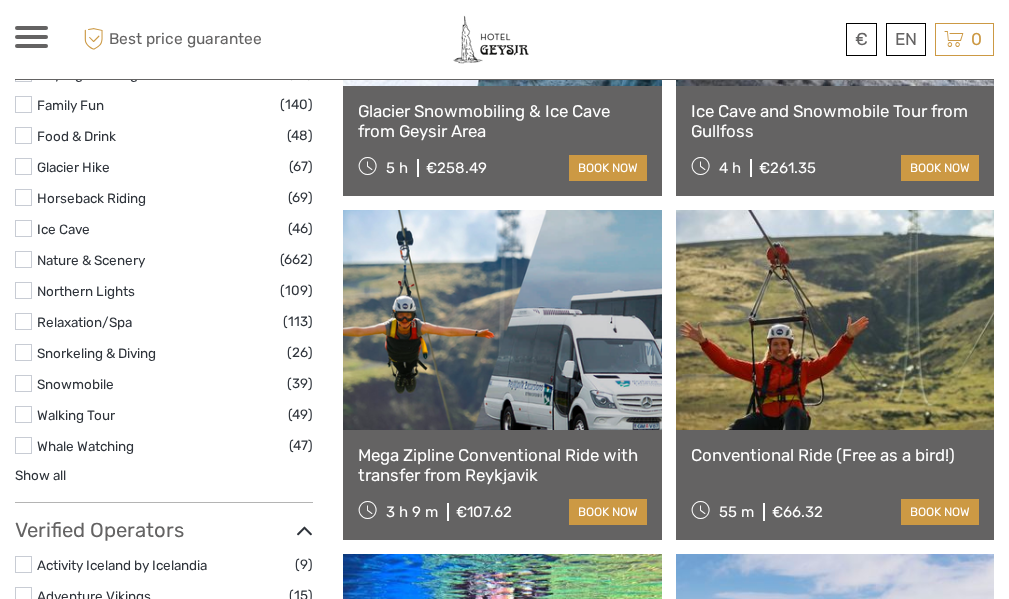 scroll, scrollTop: 0, scrollLeft: 0, axis: both 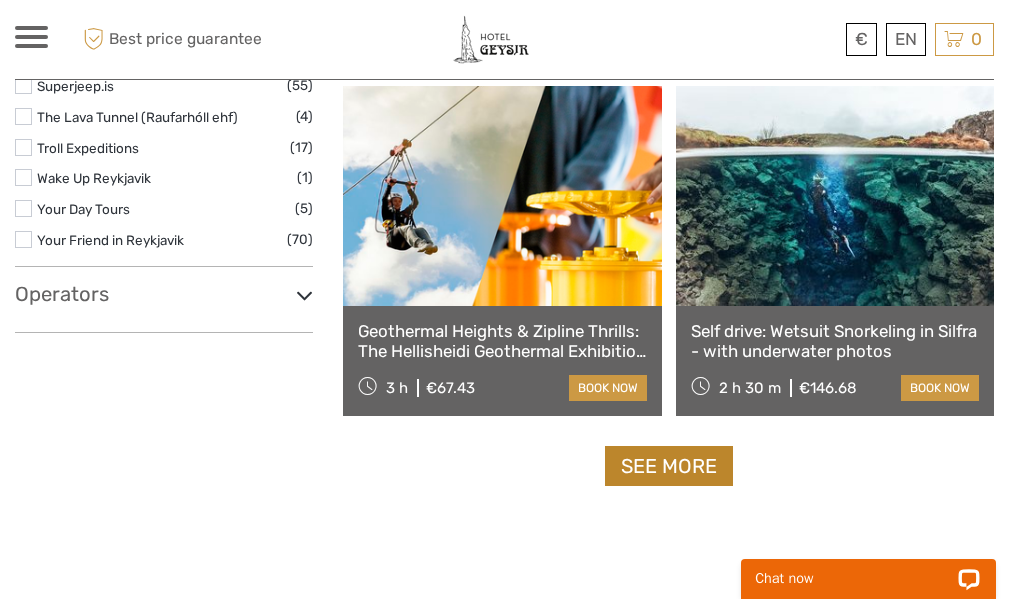click on "See more" at bounding box center (669, 466) 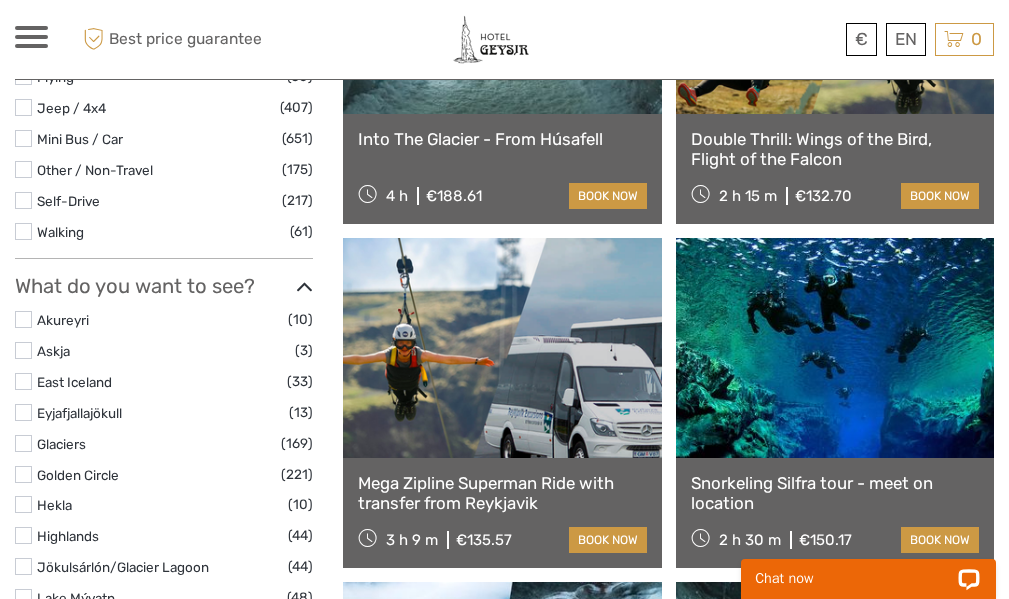 scroll, scrollTop: 1162, scrollLeft: 0, axis: vertical 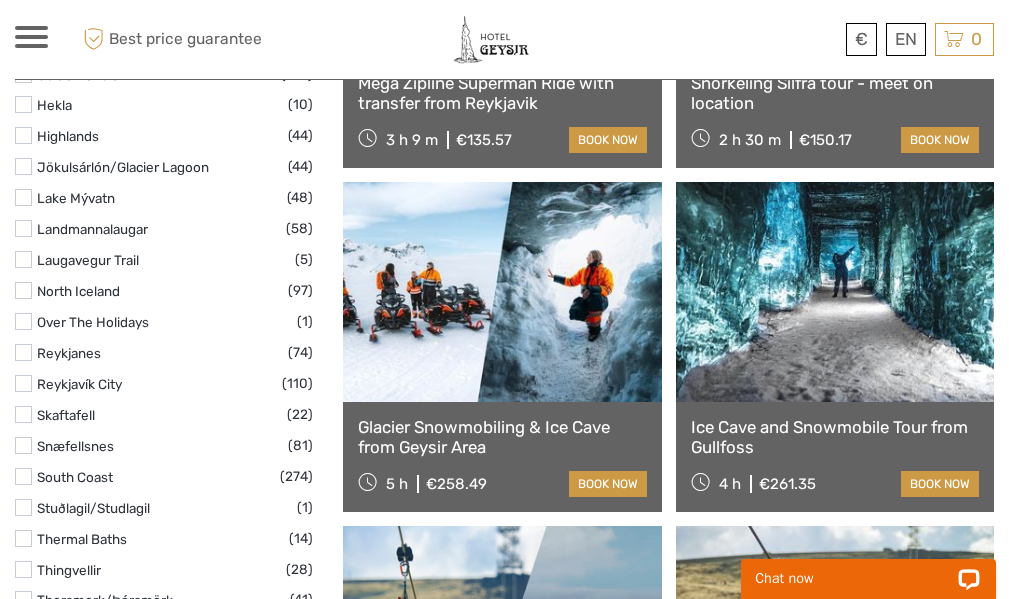 click at bounding box center [835, 292] 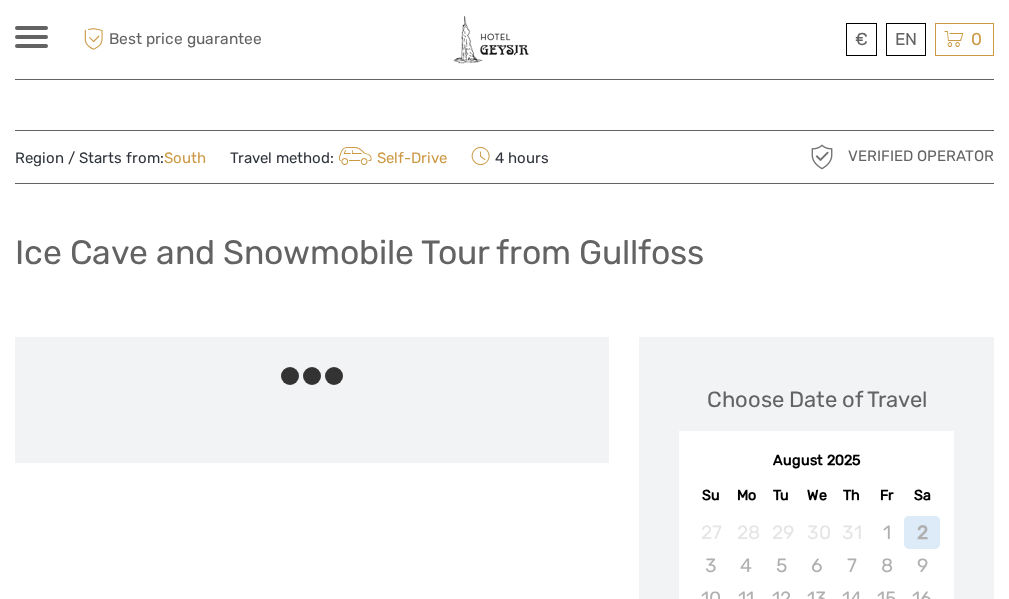 scroll, scrollTop: 0, scrollLeft: 0, axis: both 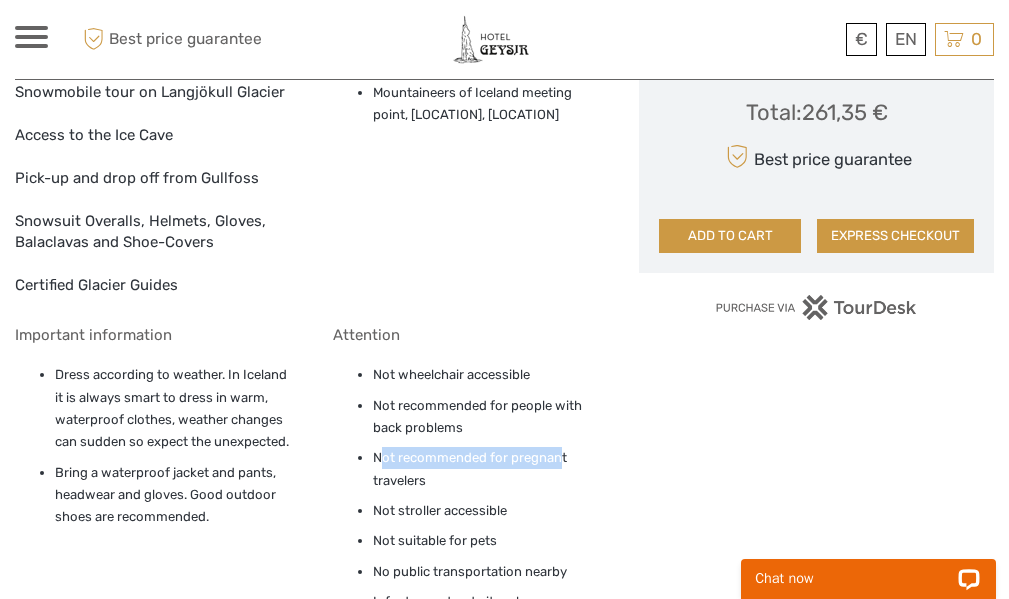 drag, startPoint x: 378, startPoint y: 454, endPoint x: 560, endPoint y: 467, distance: 182.4637 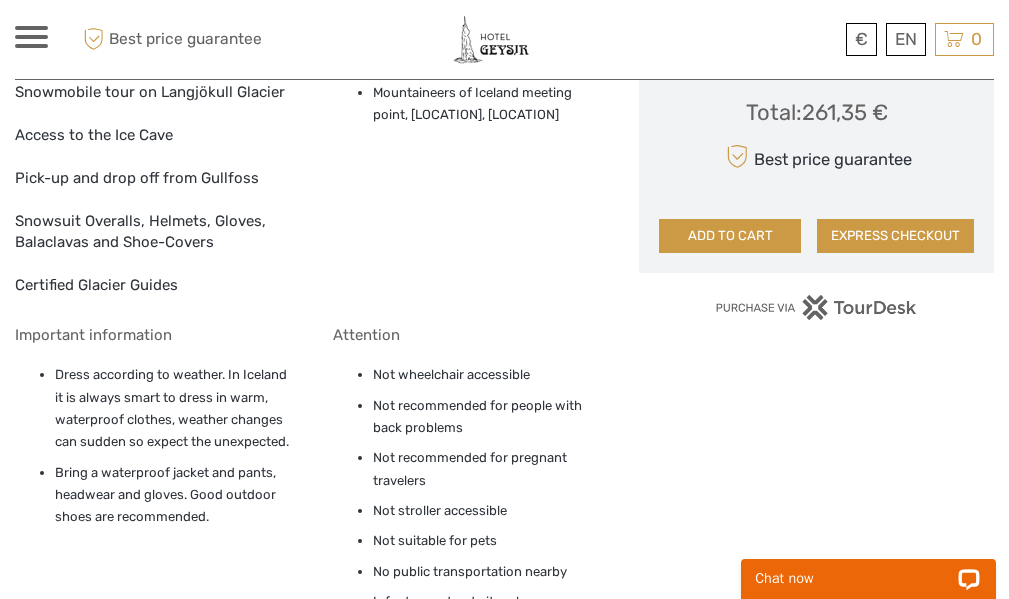 click on "Not recommended for people with back problems" at bounding box center [491, 417] 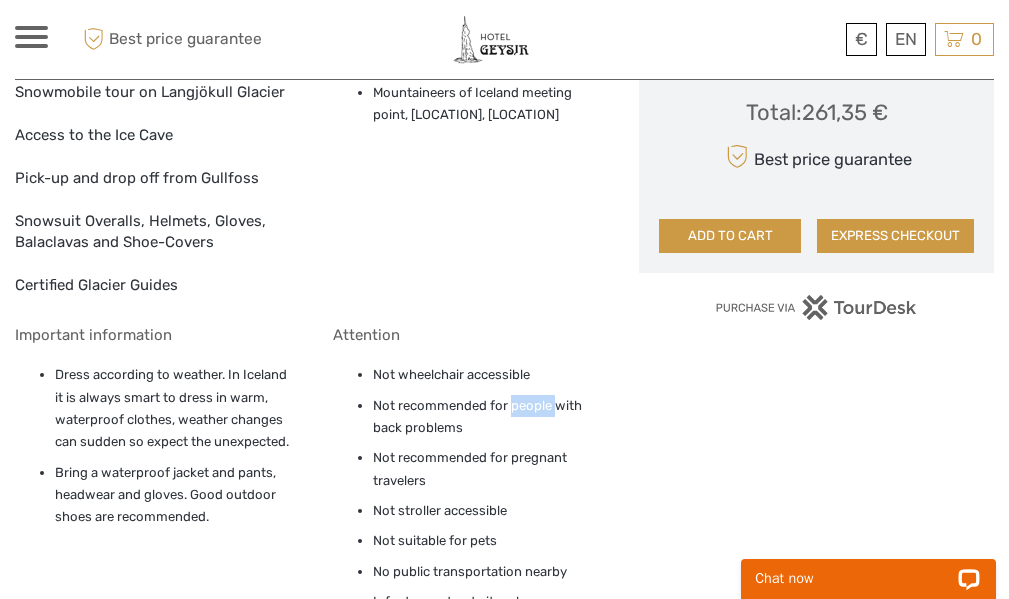 click on "Not recommended for people with back problems" at bounding box center (491, 417) 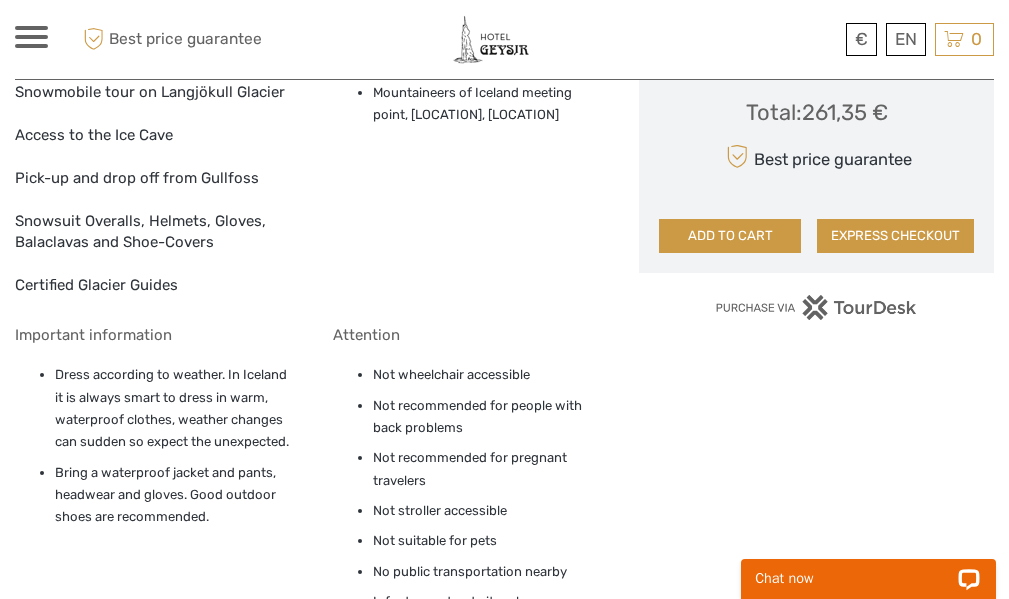 click on "Not recommended for people with back problems" at bounding box center [491, 417] 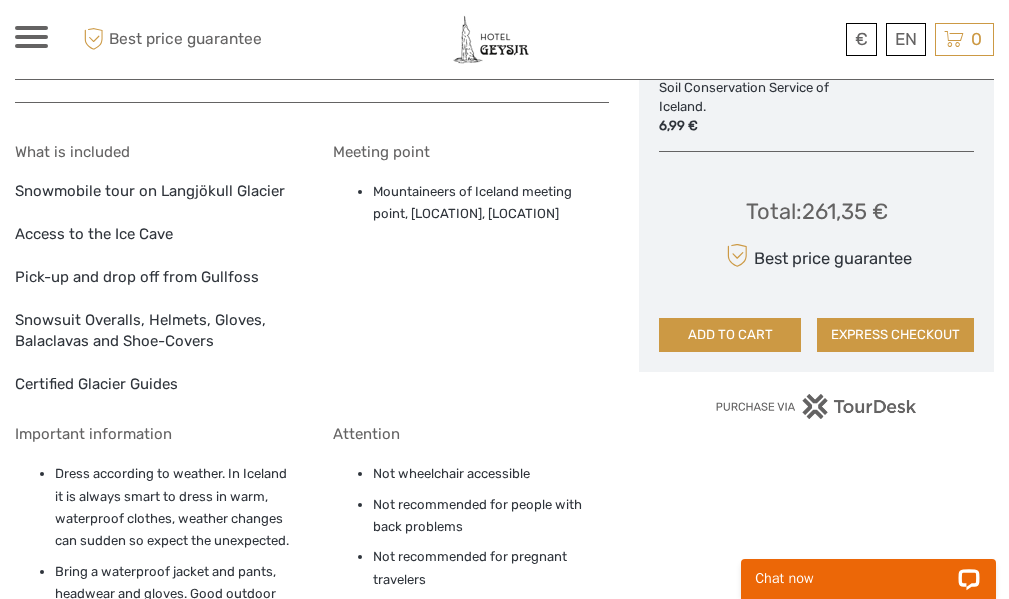 scroll, scrollTop: 1300, scrollLeft: 0, axis: vertical 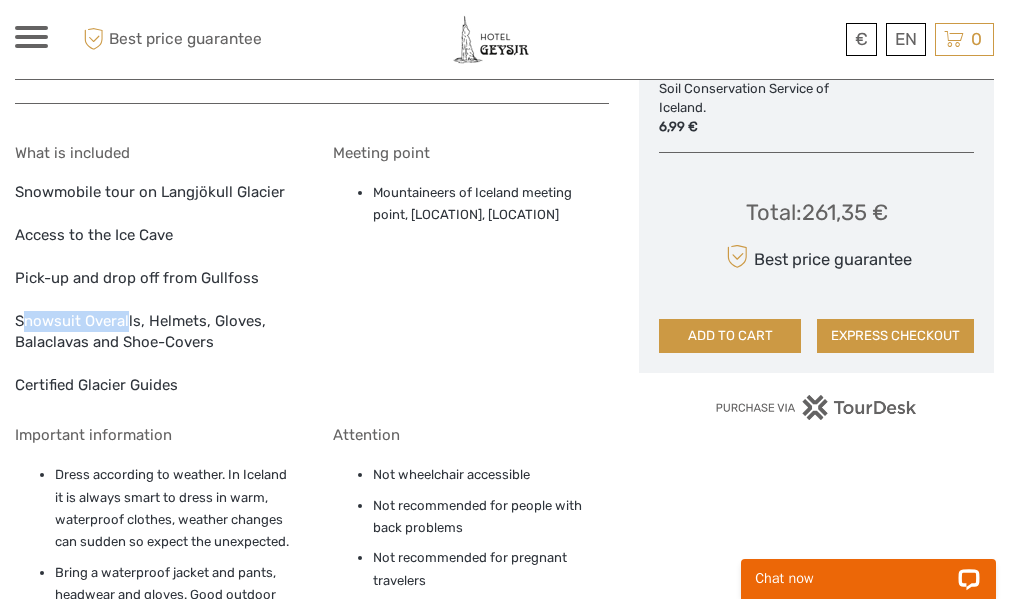 drag, startPoint x: 20, startPoint y: 318, endPoint x: 127, endPoint y: 321, distance: 107.042046 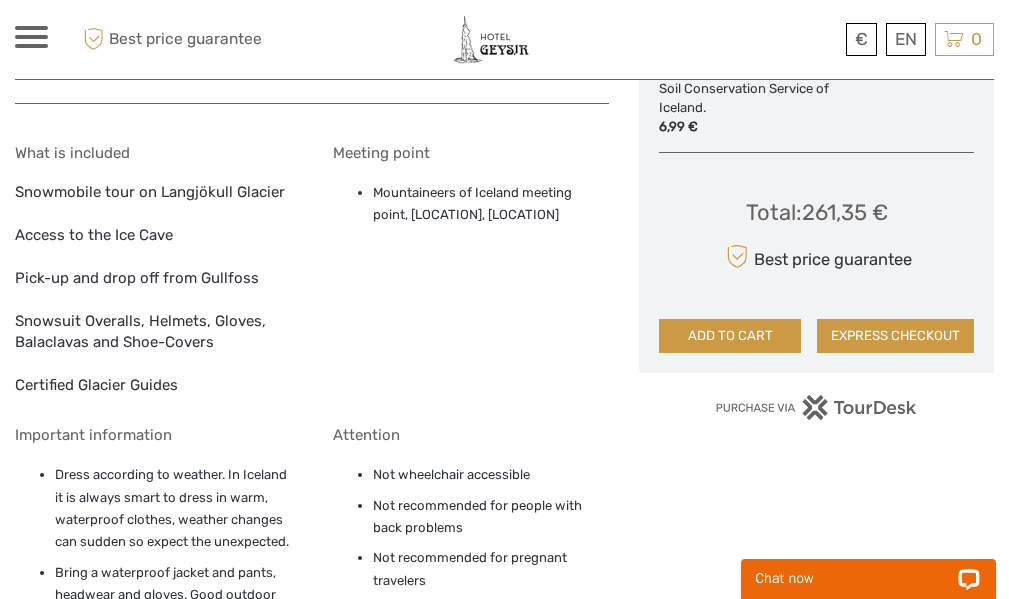 click on "Snowmobile tour on Langjökull Glacier Access to the Ice Cave Pick-up and drop off from [LOCATION] Snowsuit Overalls, Helmets, Gloves, Balaclavas and Shoe-Covers Certified Glacier Guides" at bounding box center (153, 270) 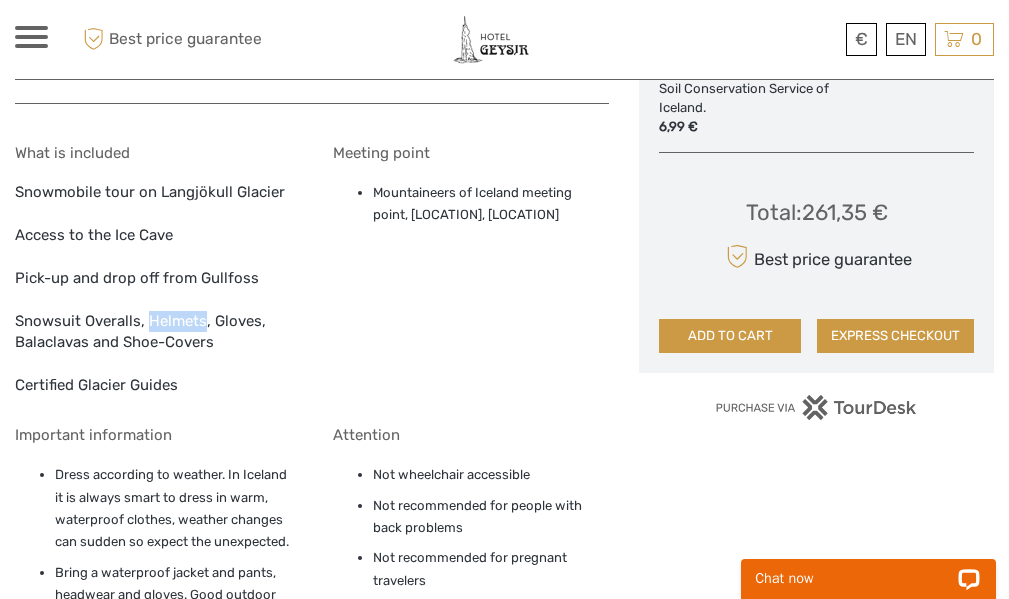 click on "Snowmobile tour on Langjökull Glacier Access to the Ice Cave Pick-up and drop off from [LOCATION] Snowsuit Overalls, Helmets, Gloves, Balaclavas and Shoe-Covers Certified Glacier Guides" at bounding box center (153, 270) 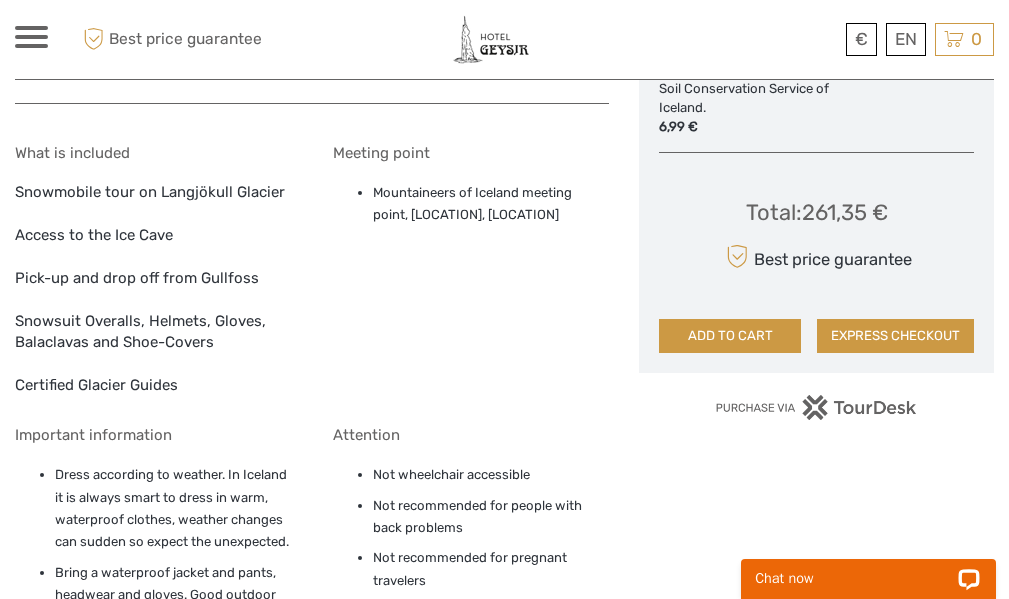 click on "Snowmobile tour on Langjökull Glacier Access to the Ice Cave Pick-up and drop off from [LOCATION] Snowsuit Overalls, Helmets, Gloves, Balaclavas and Shoe-Covers Certified Glacier Guides" at bounding box center [153, 270] 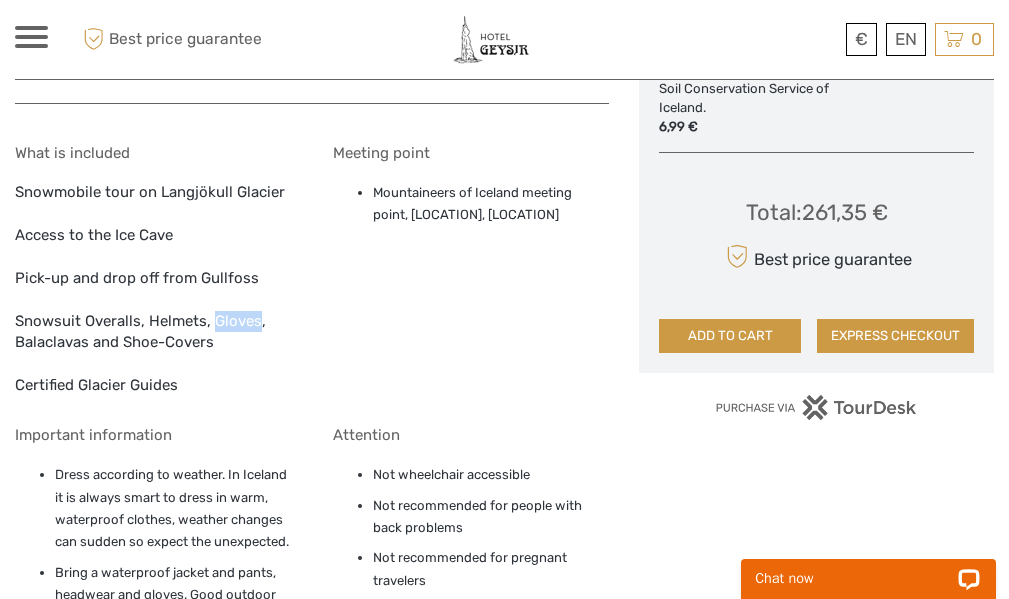 click on "Snowmobile tour on Langjökull Glacier Access to the Ice Cave Pick-up and drop off from [LOCATION] Snowsuit Overalls, Helmets, Gloves, Balaclavas and Shoe-Covers Certified Glacier Guides" at bounding box center [153, 270] 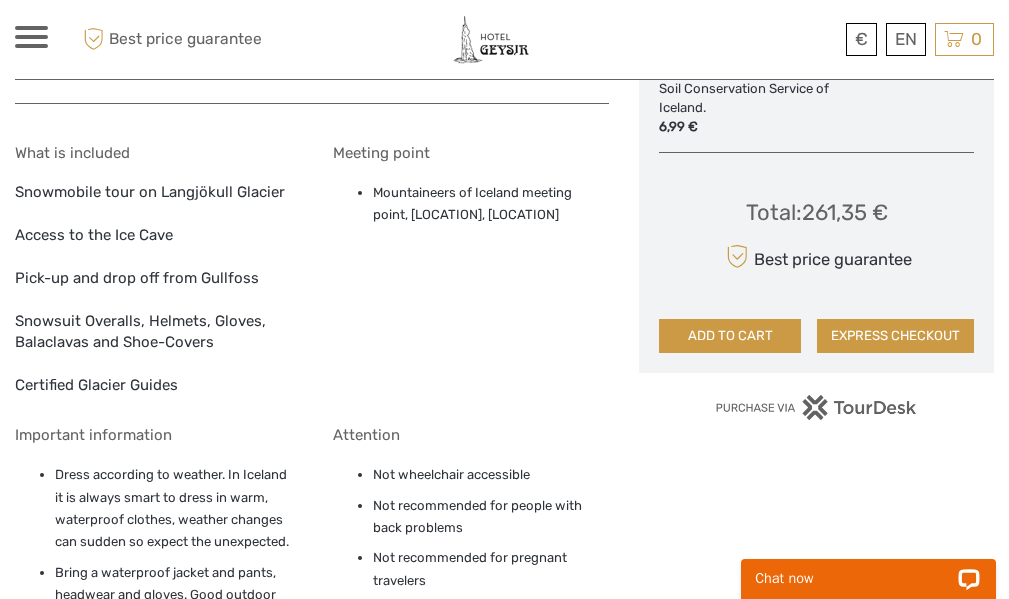click on "Snowmobile tour on Langjökull Glacier Access to the Ice Cave Pick-up and drop off from [LOCATION] Snowsuit Overalls, Helmets, Gloves, Balaclavas and Shoe-Covers Certified Glacier Guides" at bounding box center (153, 270) 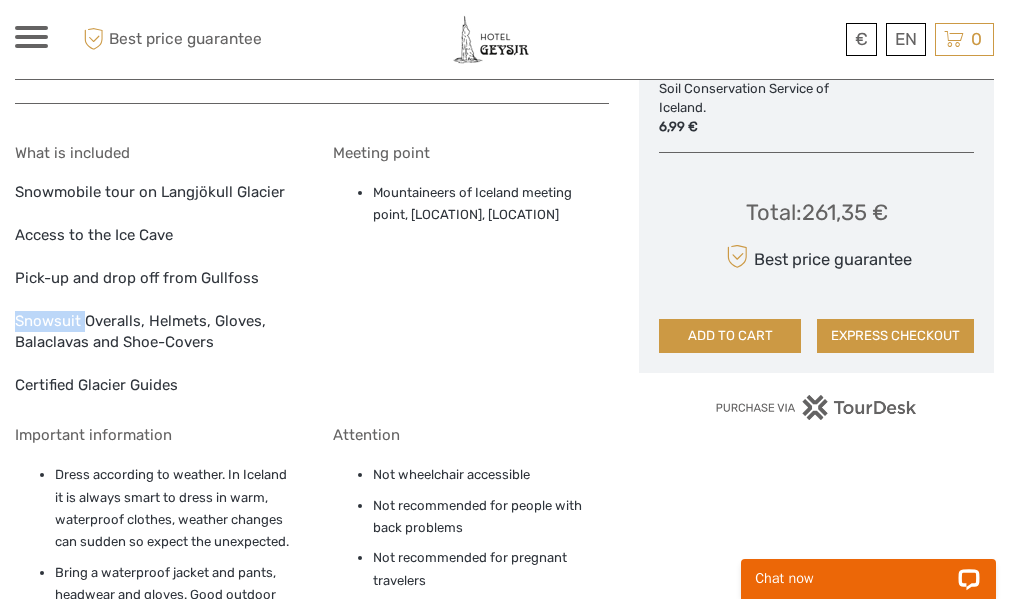 click on "Snowmobile tour on Langjökull Glacier Access to the Ice Cave Pick-up and drop off from [LOCATION] Snowsuit Overalls, Helmets, Gloves, Balaclavas and Shoe-Covers Certified Glacier Guides" at bounding box center (153, 270) 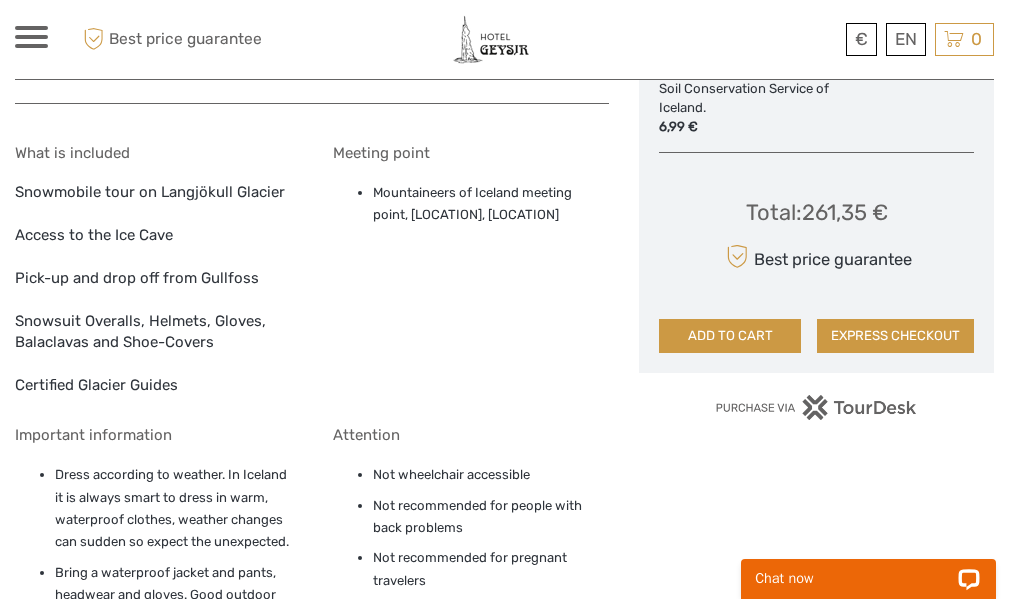 click on "Snowmobile tour on Langjökull Glacier Access to the Ice Cave Pick-up and drop off from [LOCATION] Snowsuit Overalls, Helmets, Gloves, Balaclavas and Shoe-Covers Certified Glacier Guides" at bounding box center [153, 270] 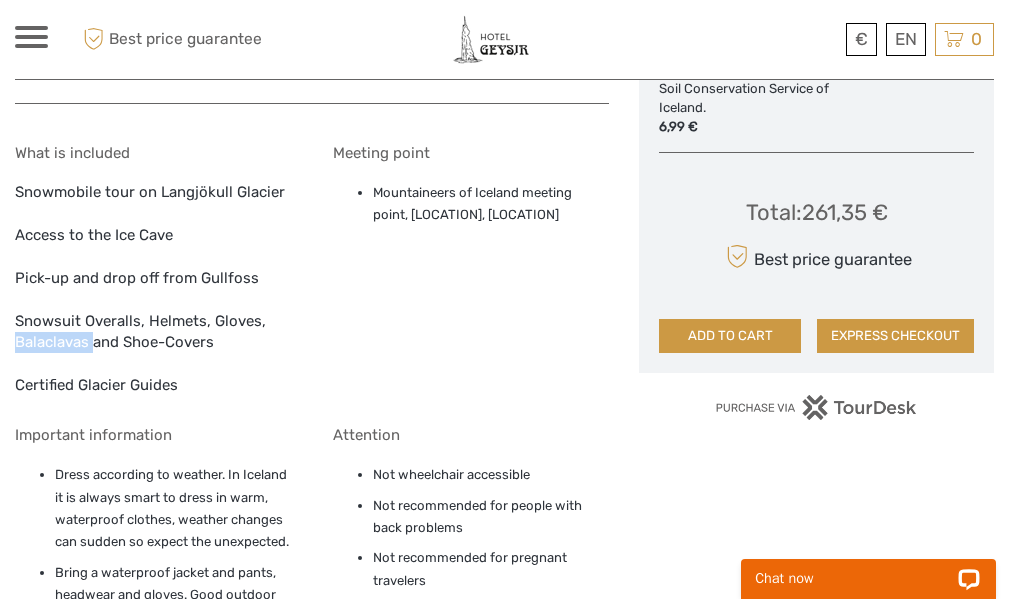 click on "Snowmobile tour on Langjökull Glacier Access to the Ice Cave Pick-up and drop off from [LOCATION] Snowsuit Overalls, Helmets, Gloves, Balaclavas and Shoe-Covers Certified Glacier Guides" at bounding box center [153, 270] 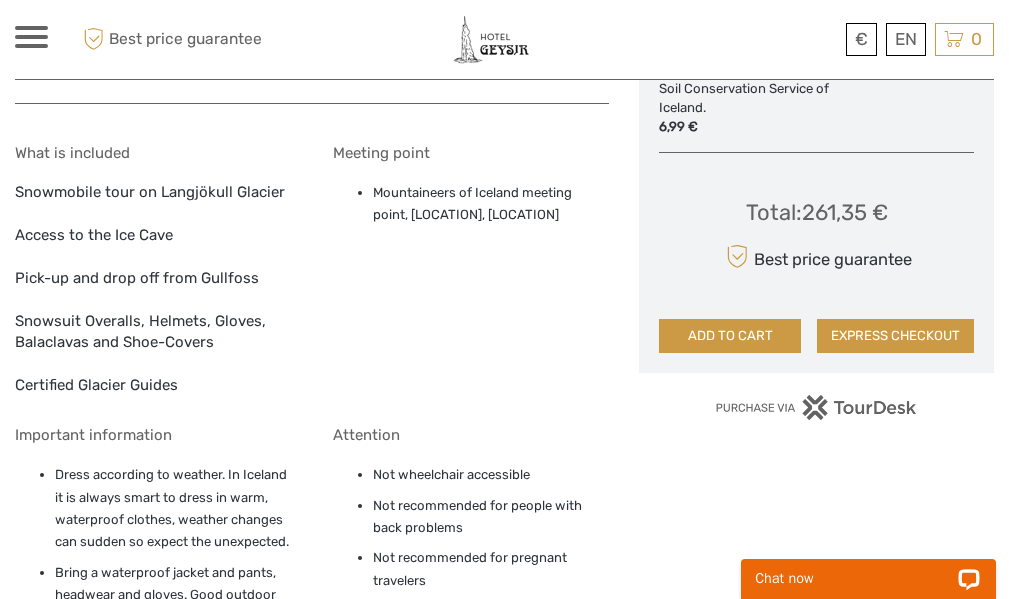 click on "Snowmobile tour on Langjökull Glacier Access to the Ice Cave Pick-up and drop off from [LOCATION] Snowsuit Overalls, Helmets, Gloves, Balaclavas and Shoe-Covers Certified Glacier Guides
Meeting point
Mountaineers of Iceland meeting point, [LOCATION] Parking, [LOCATION]
Important information
Dress according to weather. In Iceland it is always smart to dress in warm, waterproof clothes, weather changes can sudden so expect the unexpected. Bring a waterproof jacket and pants, headwear and gloves. Good outdoor shoes are recommended.
Attention
Not wheelchair accessible Not recommended for people with back problems Not recommended for pregnant travelers Not stroller accessible Not suitable for pets No public transportation nearby Infants must not sit on laps Infant seats unavailable A valid driver's license is required to drive the snowmobile." at bounding box center [312, 662] 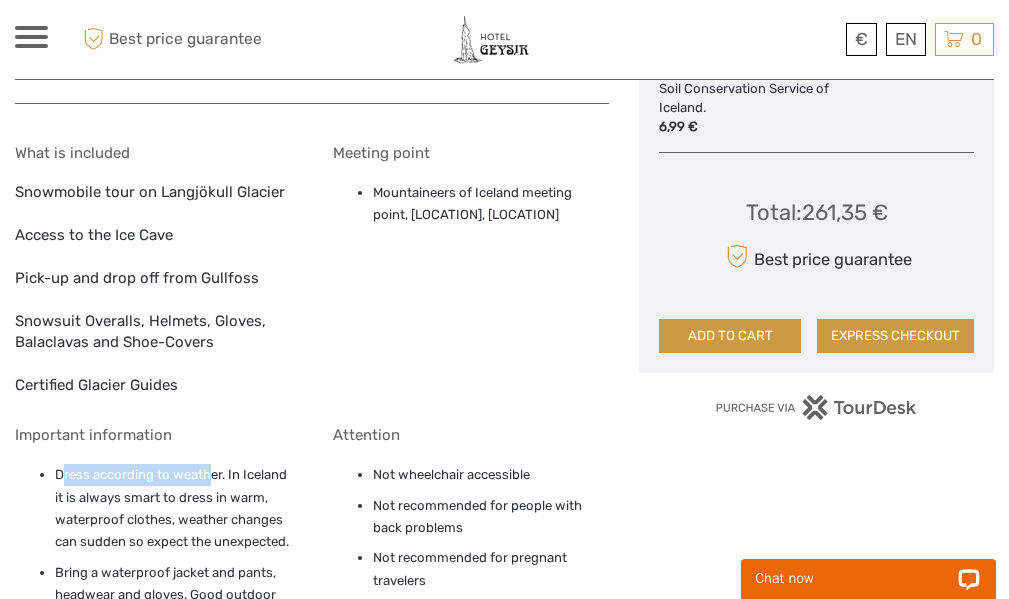 drag, startPoint x: 87, startPoint y: 471, endPoint x: 211, endPoint y: 469, distance: 124.01613 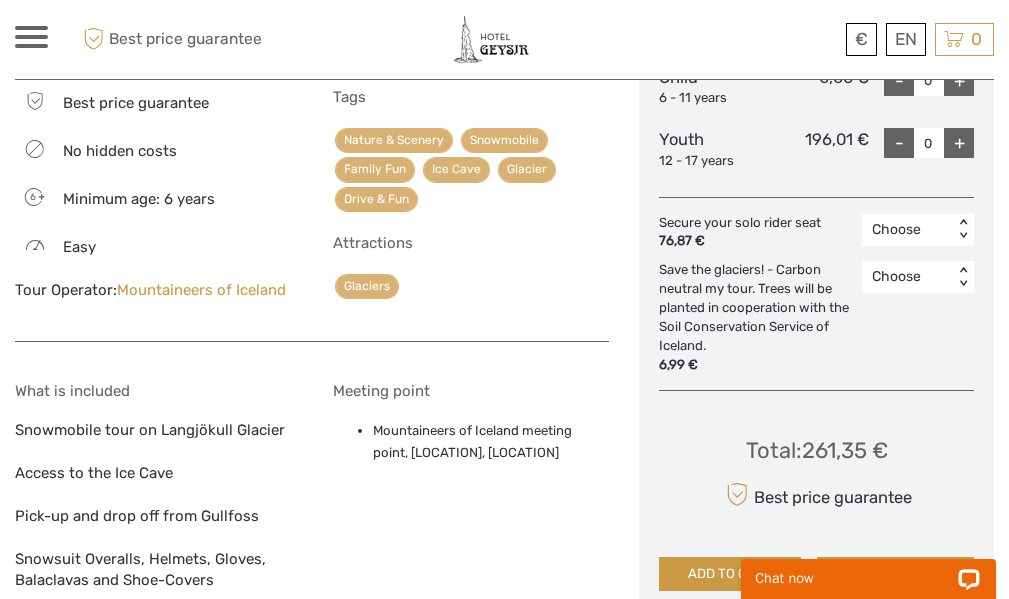 scroll, scrollTop: 1100, scrollLeft: 0, axis: vertical 